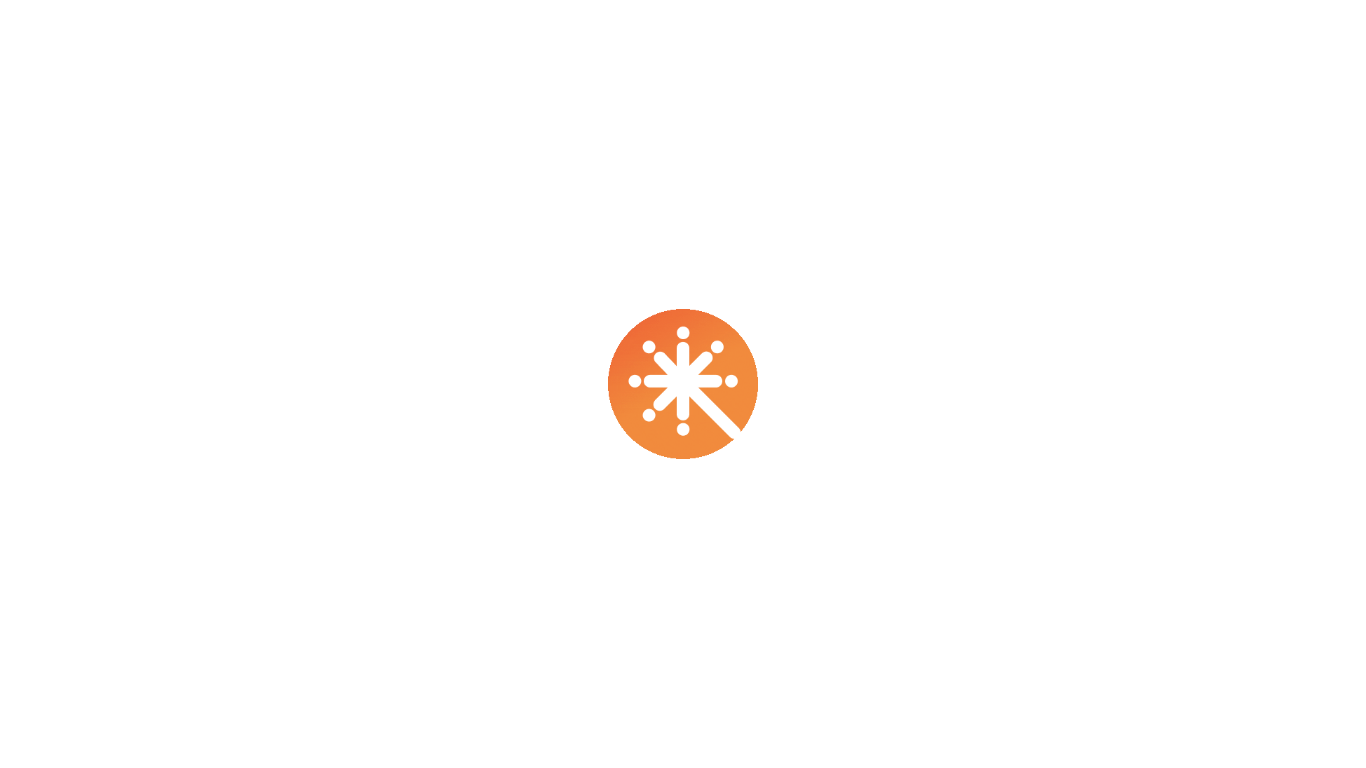 scroll, scrollTop: 0, scrollLeft: 0, axis: both 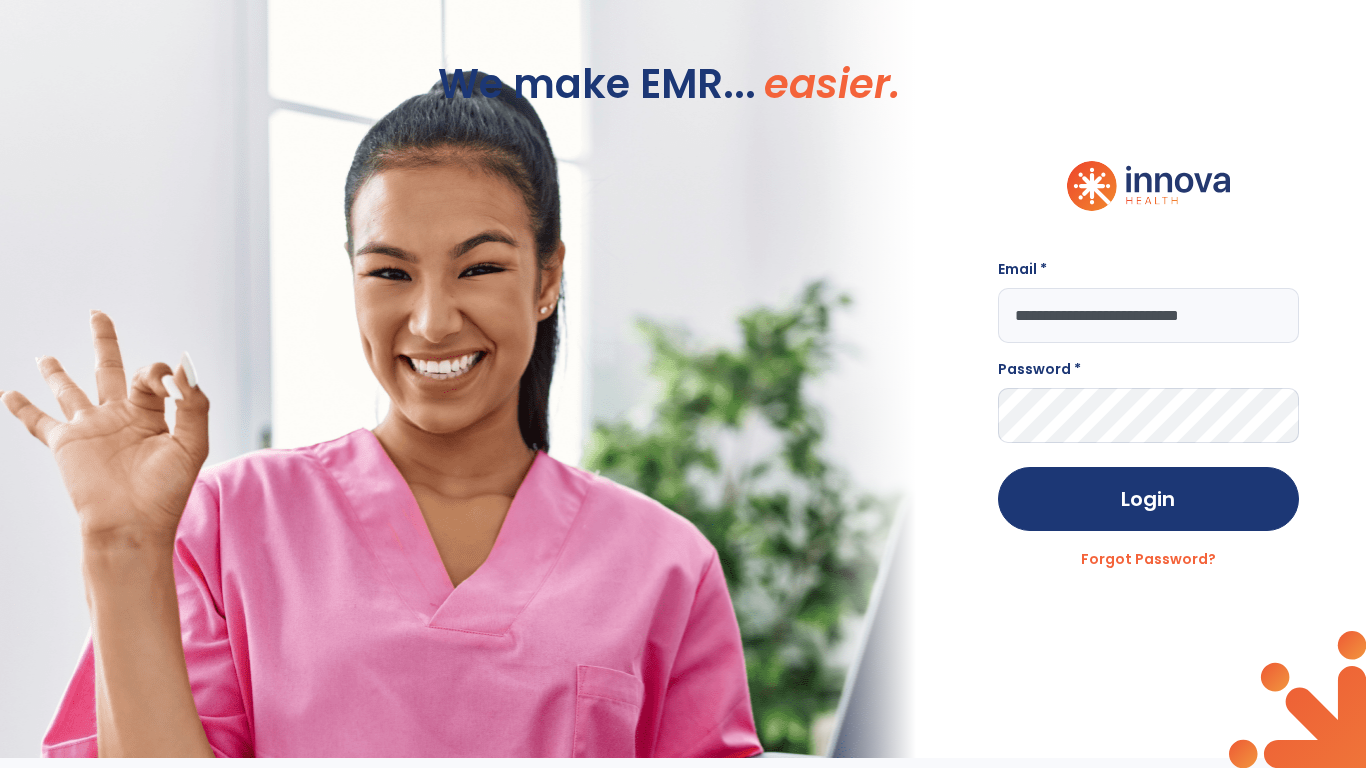 type on "**********" 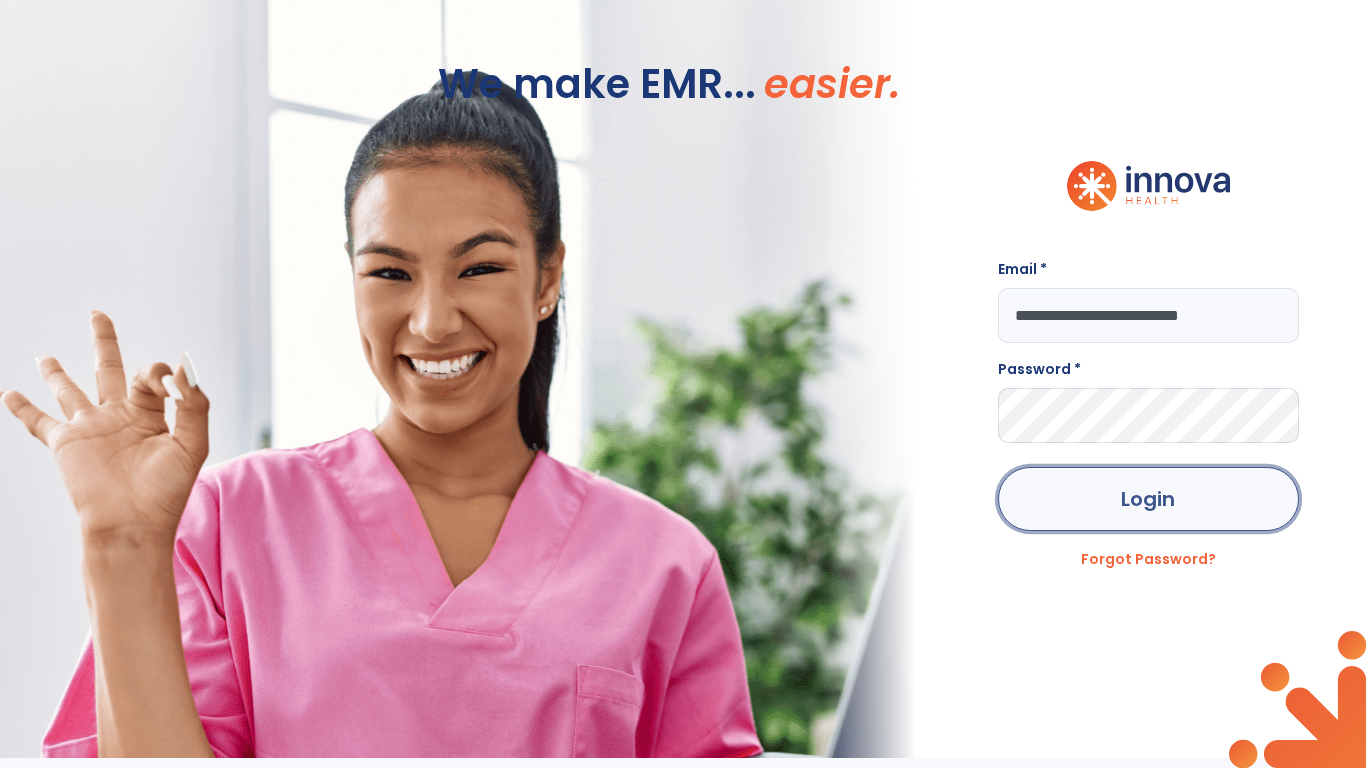 click on "Login" 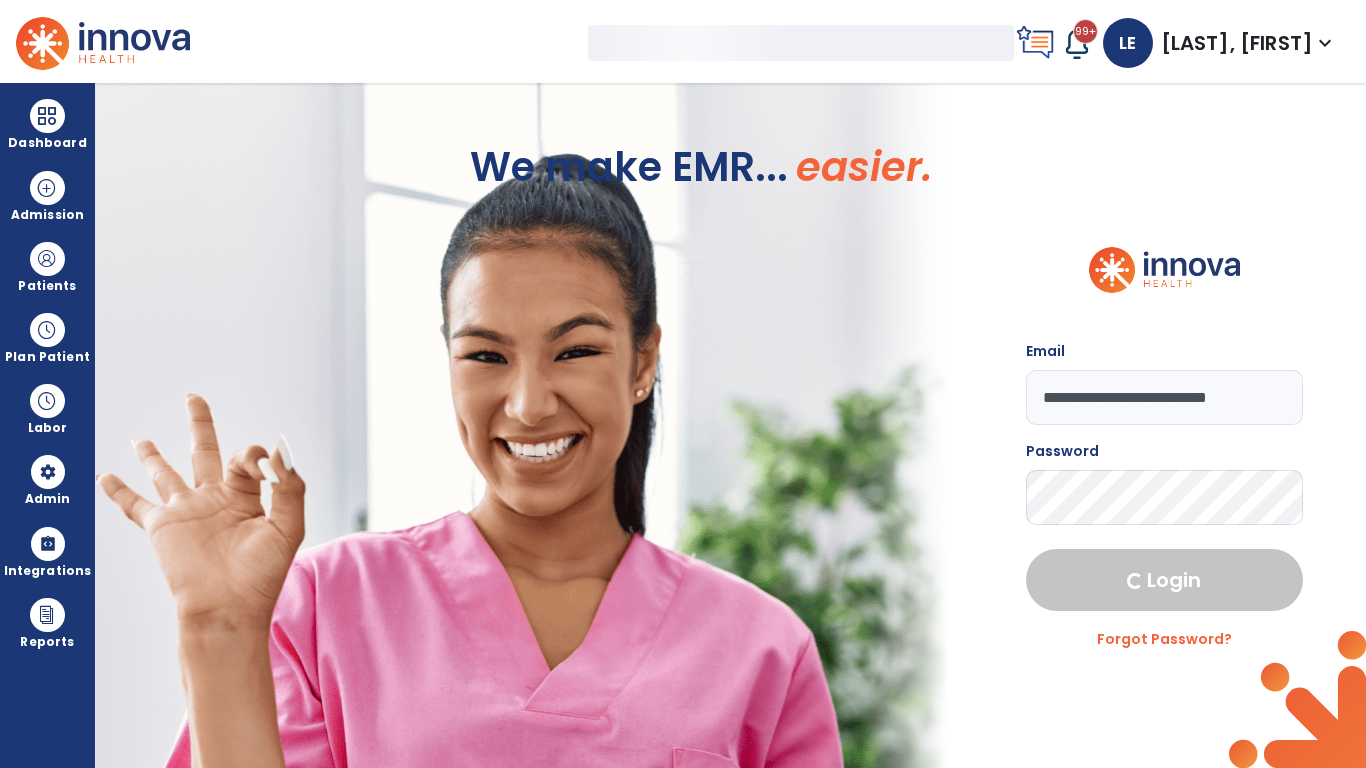 select on "***" 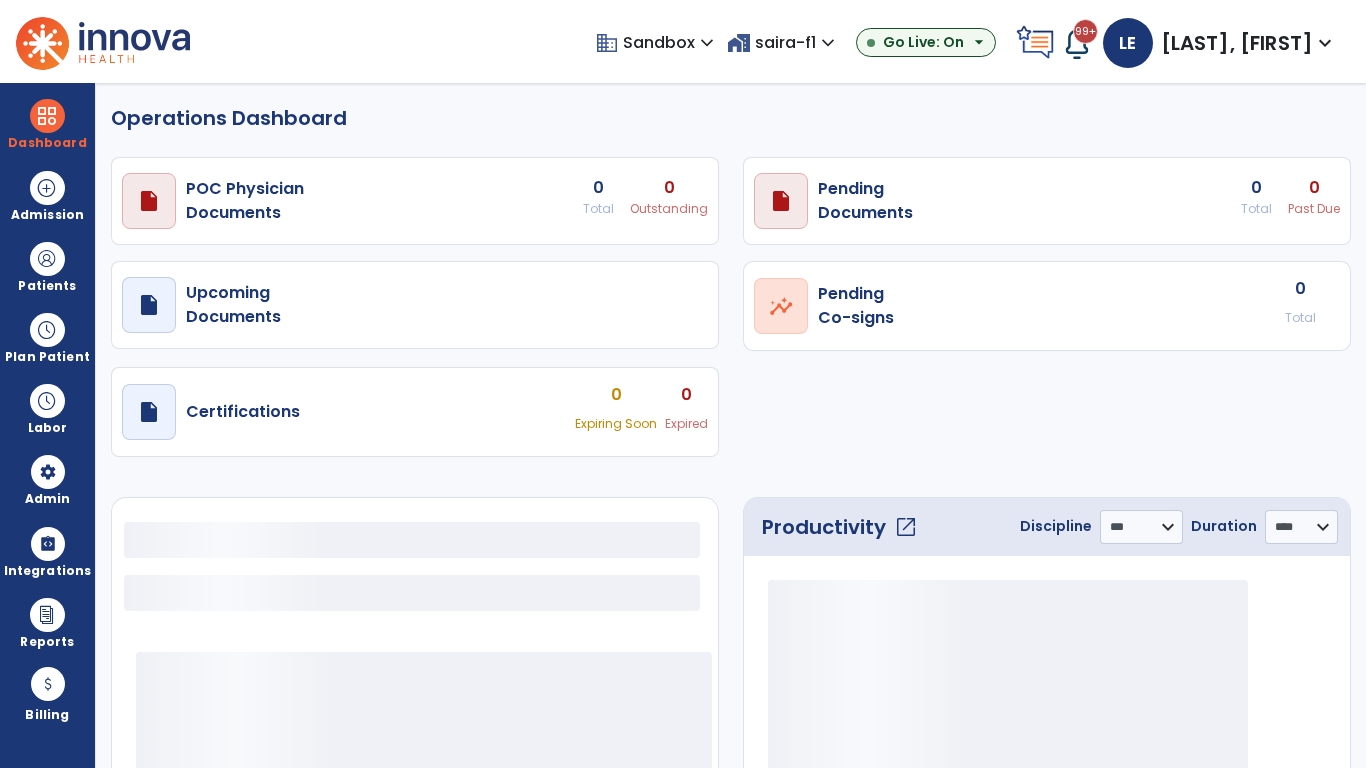select on "***" 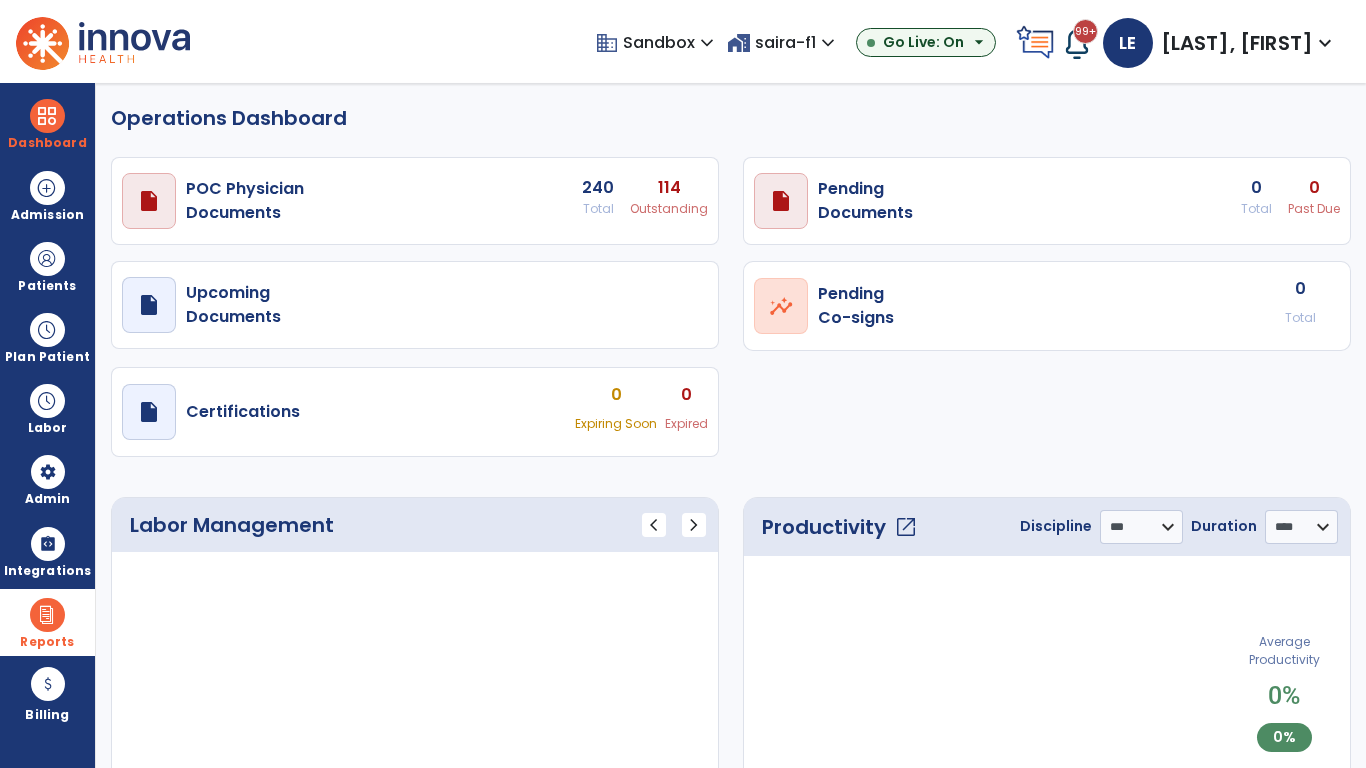 click at bounding box center [47, 615] 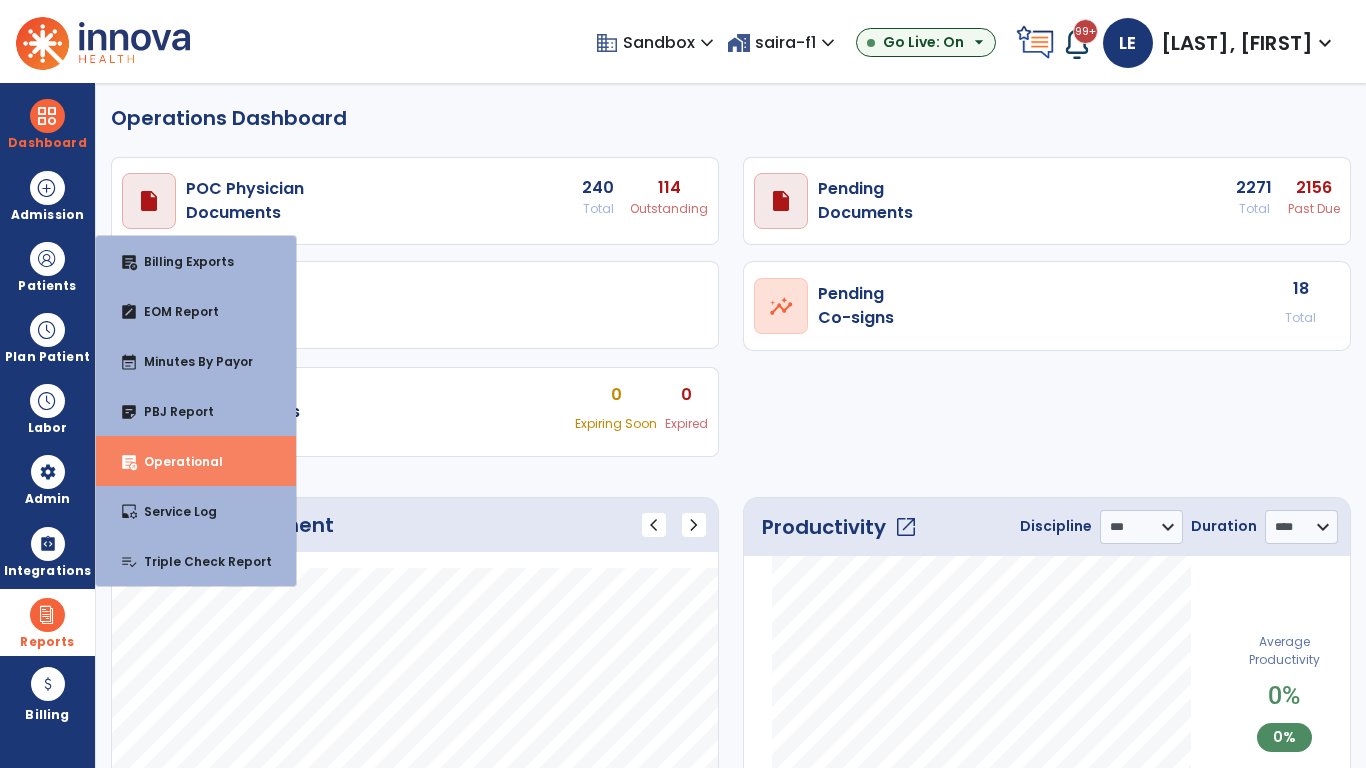 click on "Operational" at bounding box center [175, 461] 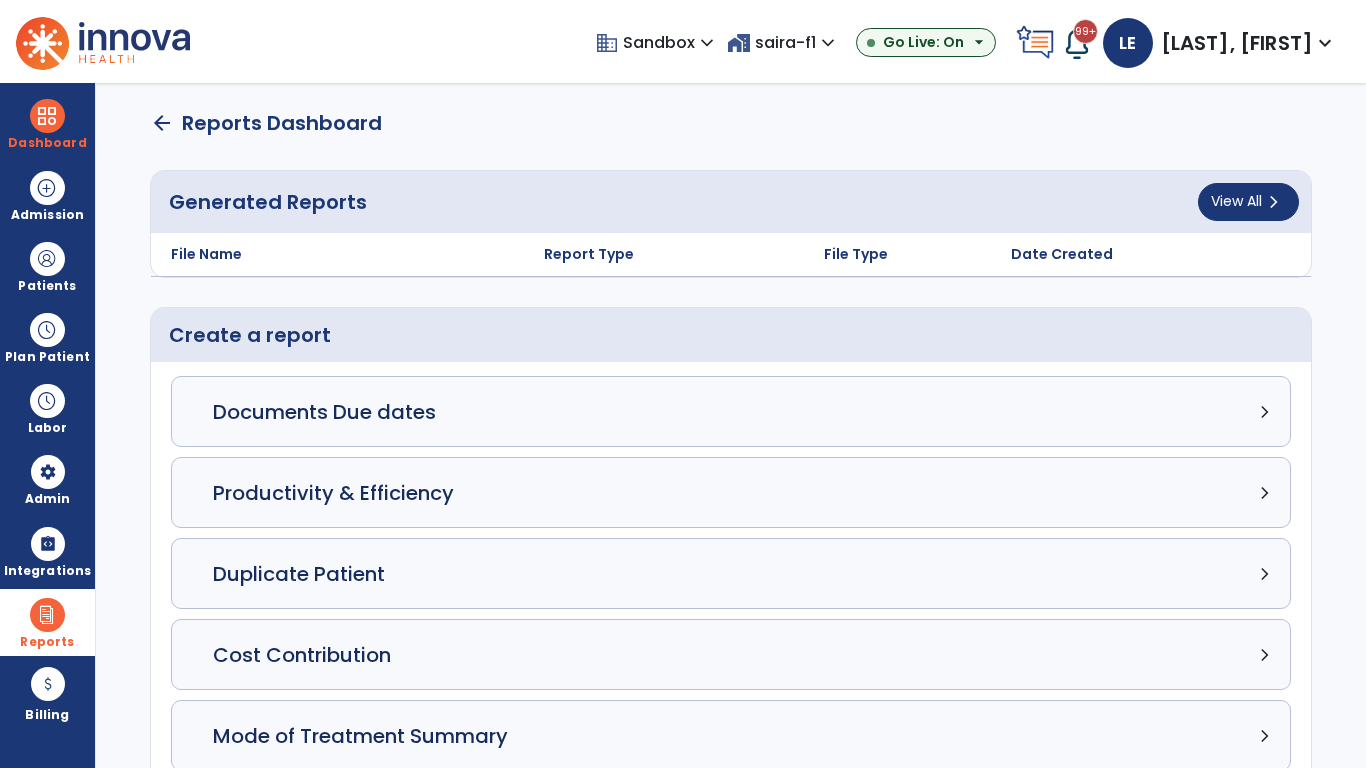 click on "Census Detail chevron_right" 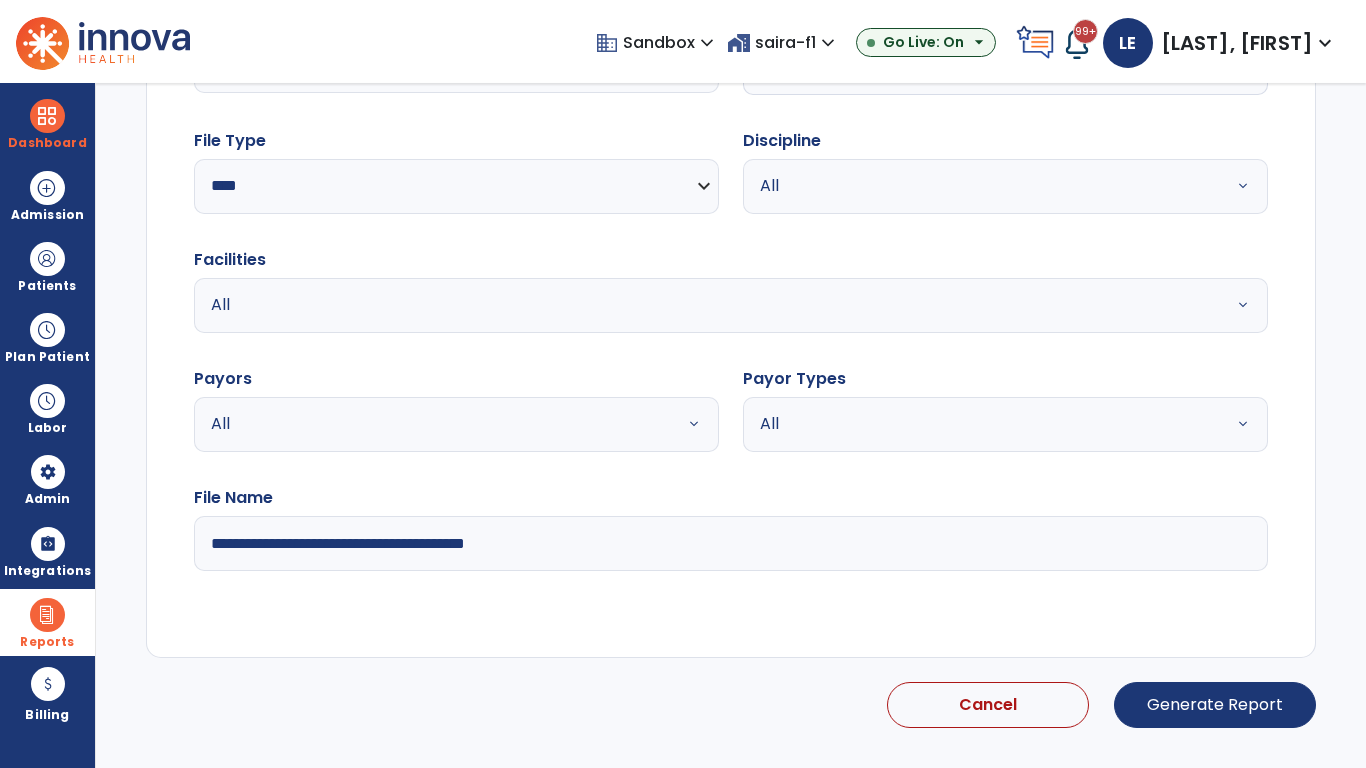 select on "*****" 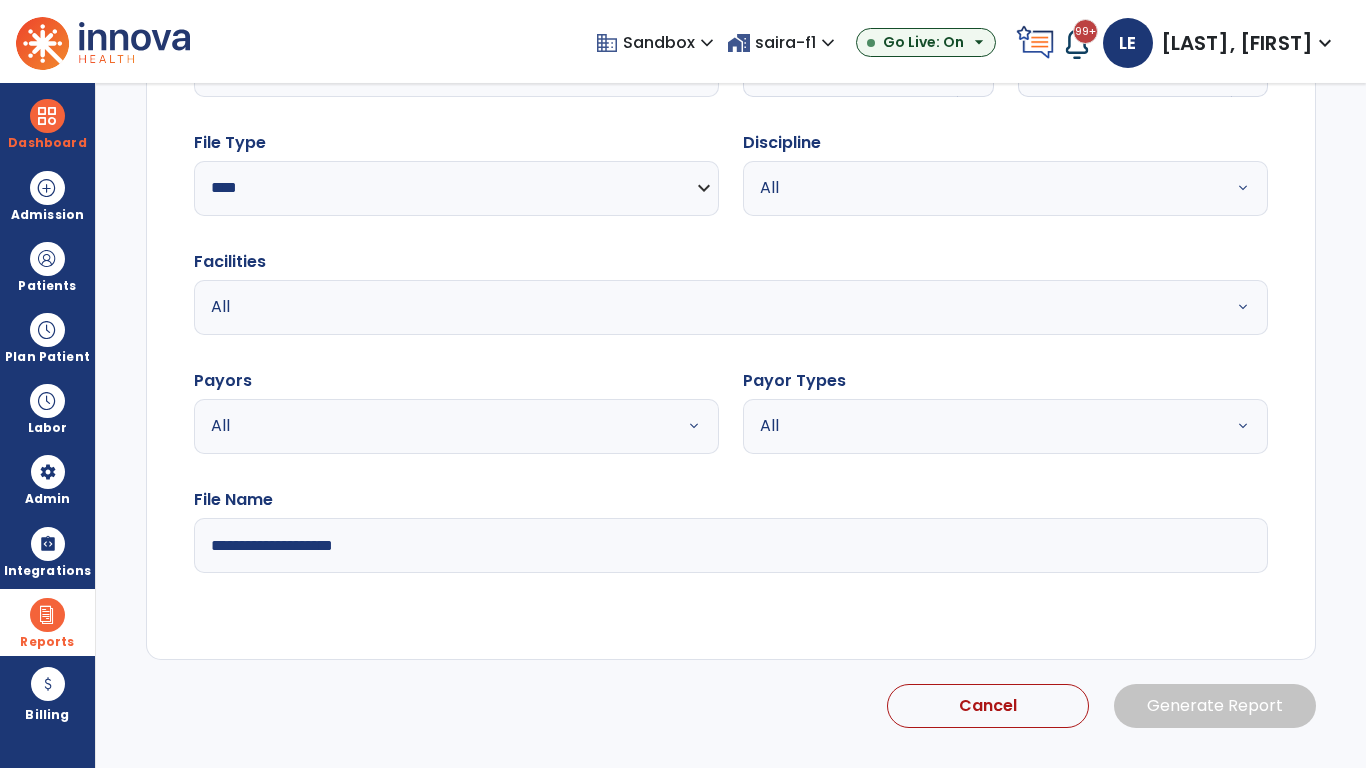 click 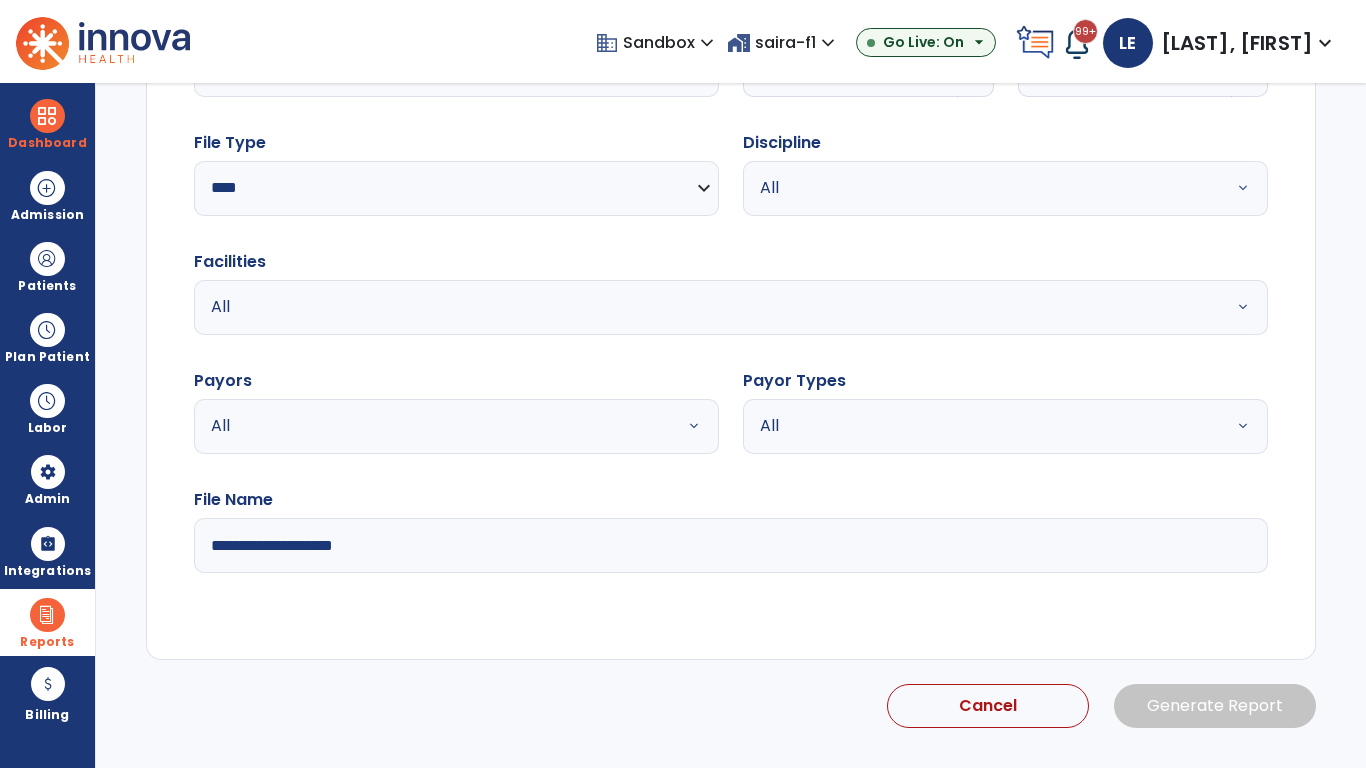 select on "*" 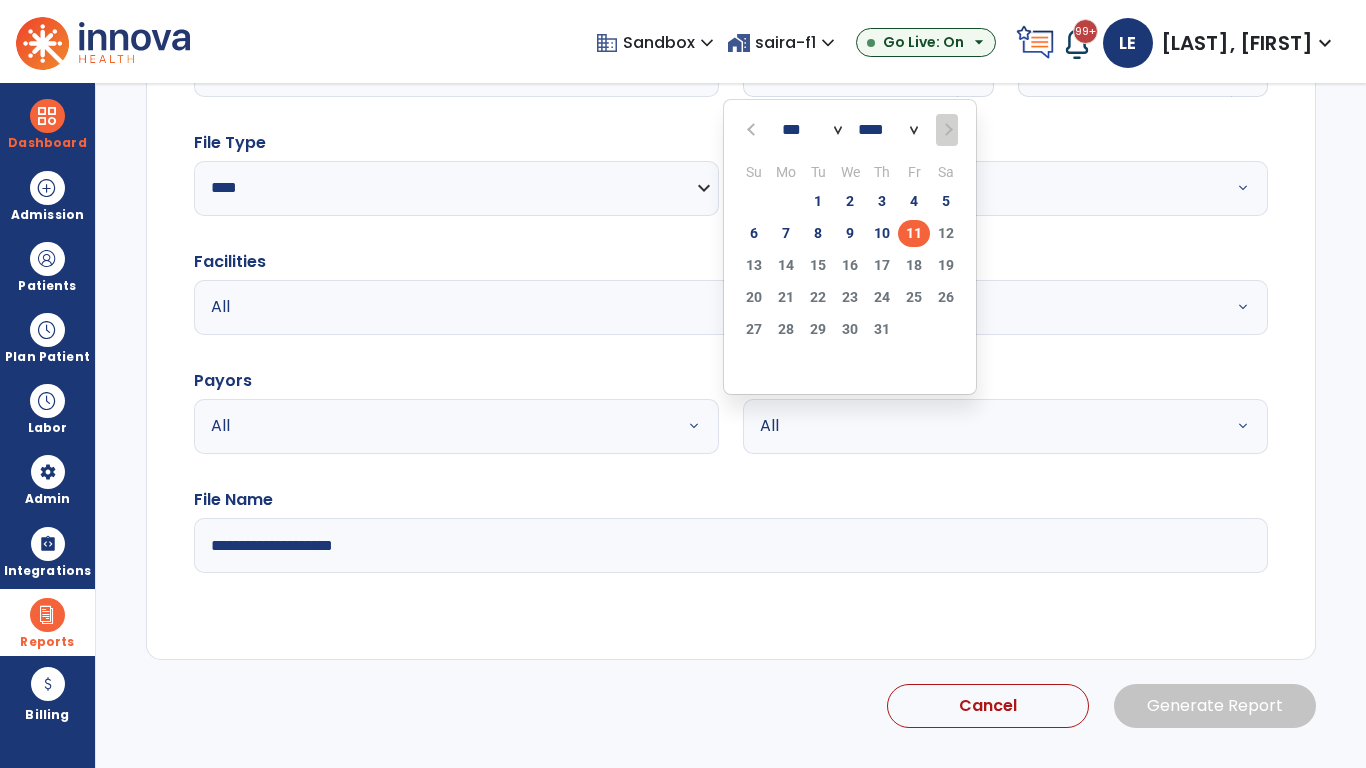 scroll, scrollTop: 192, scrollLeft: 0, axis: vertical 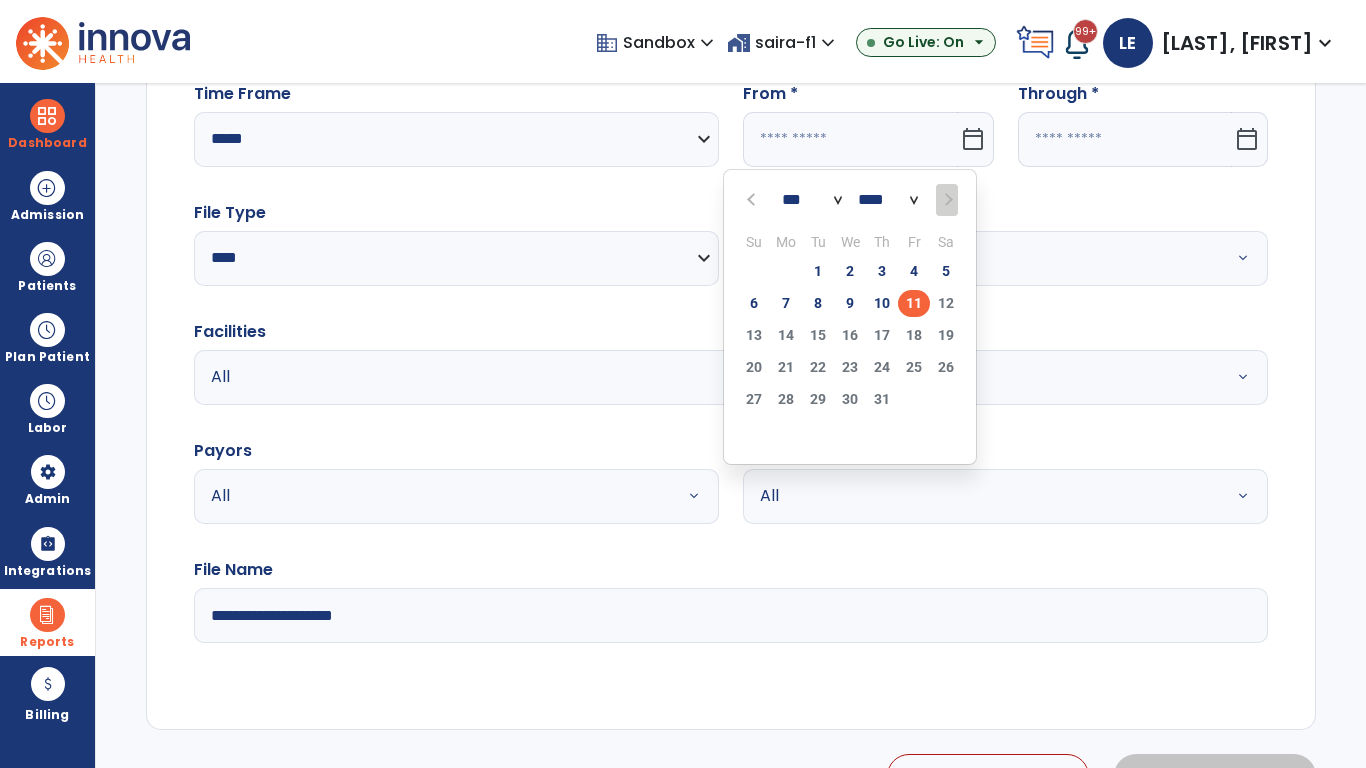 select on "****" 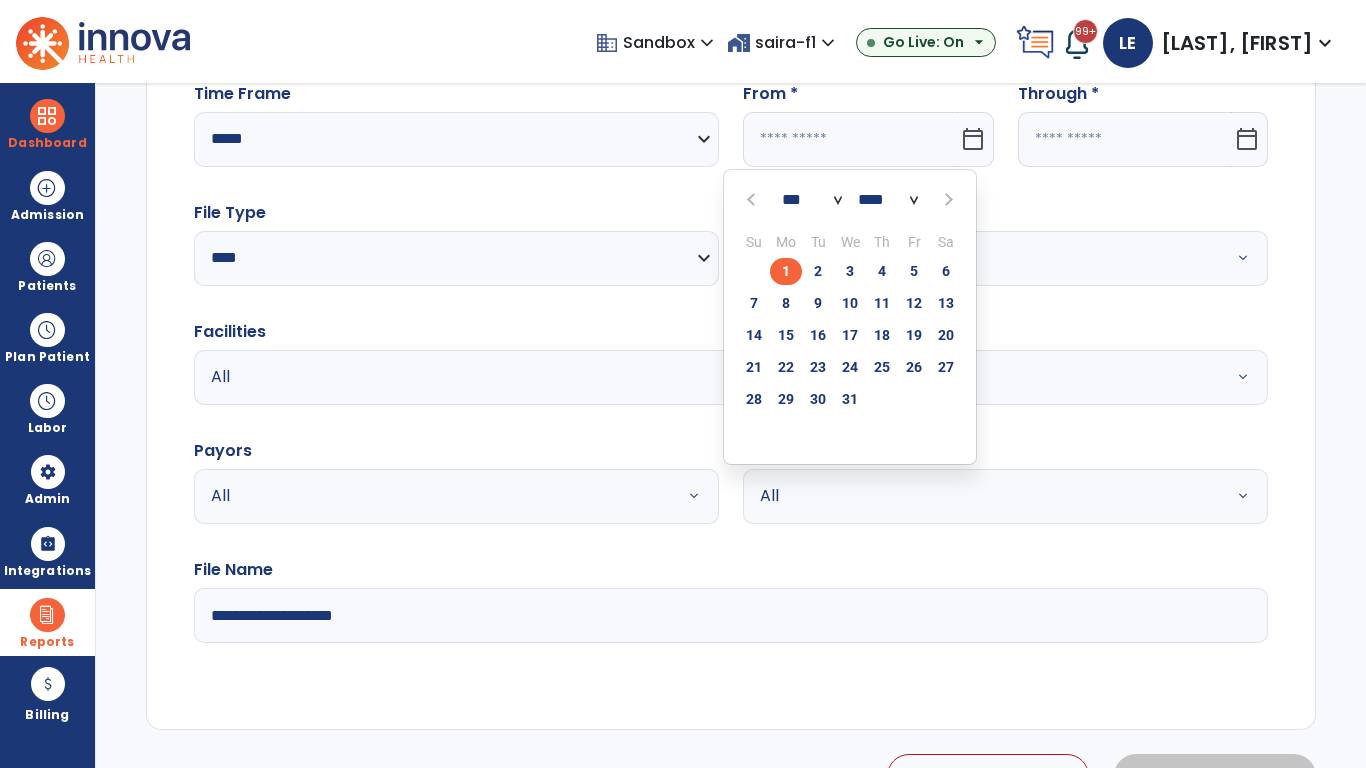 select on "**" 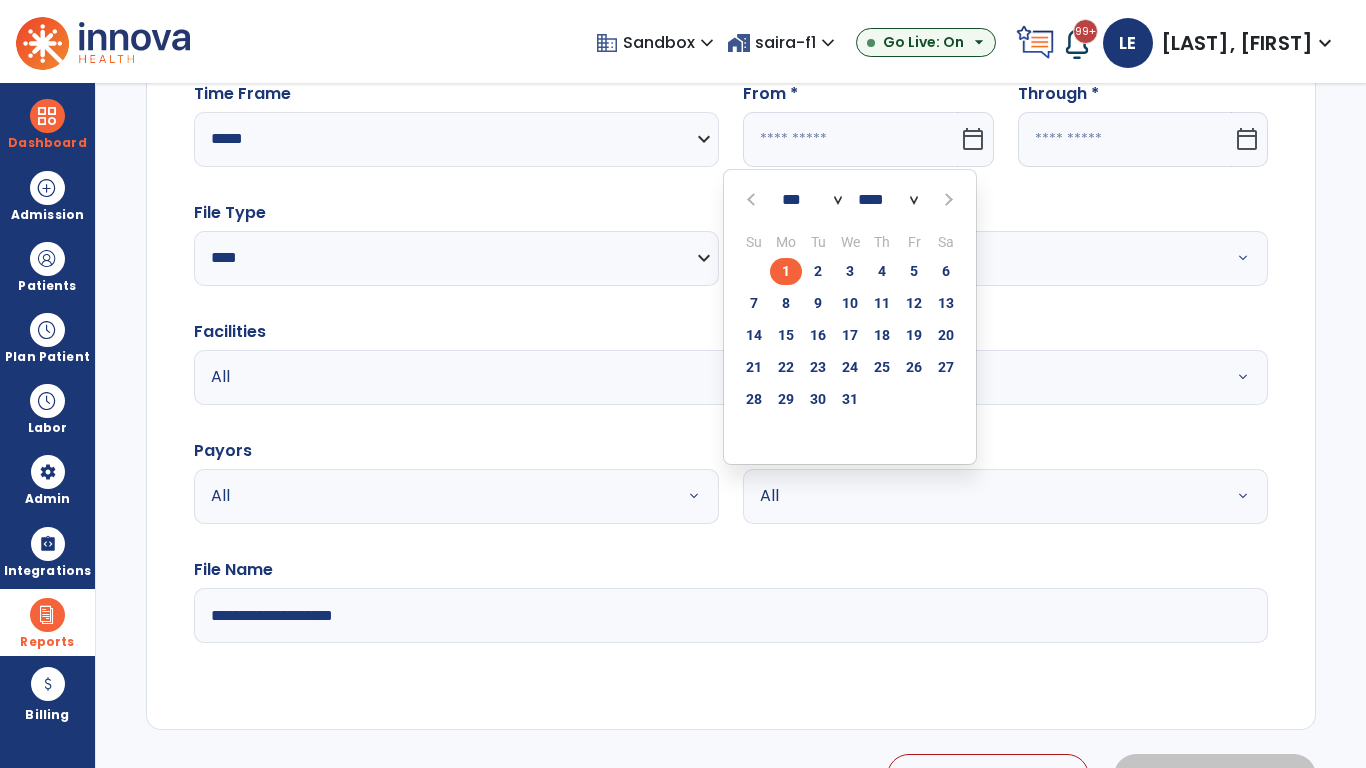 type on "**********" 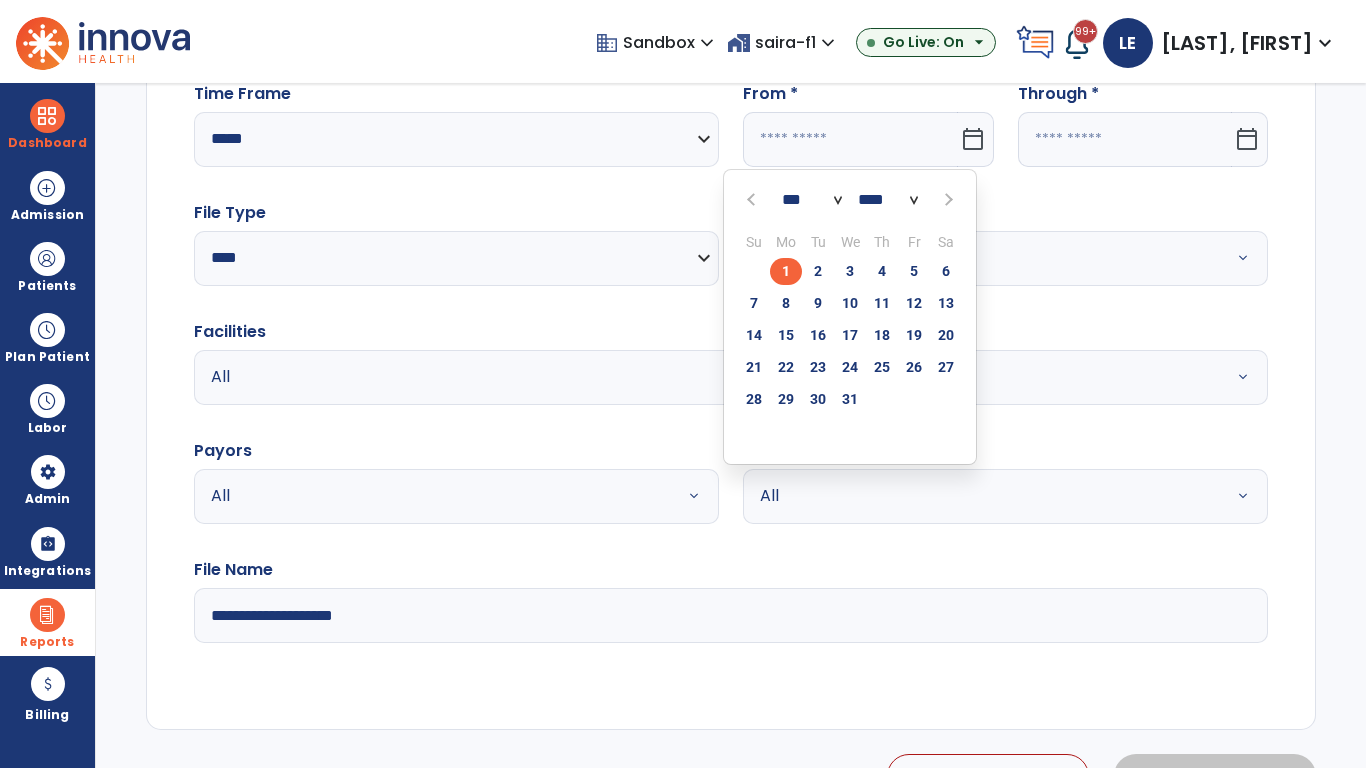 type on "*********" 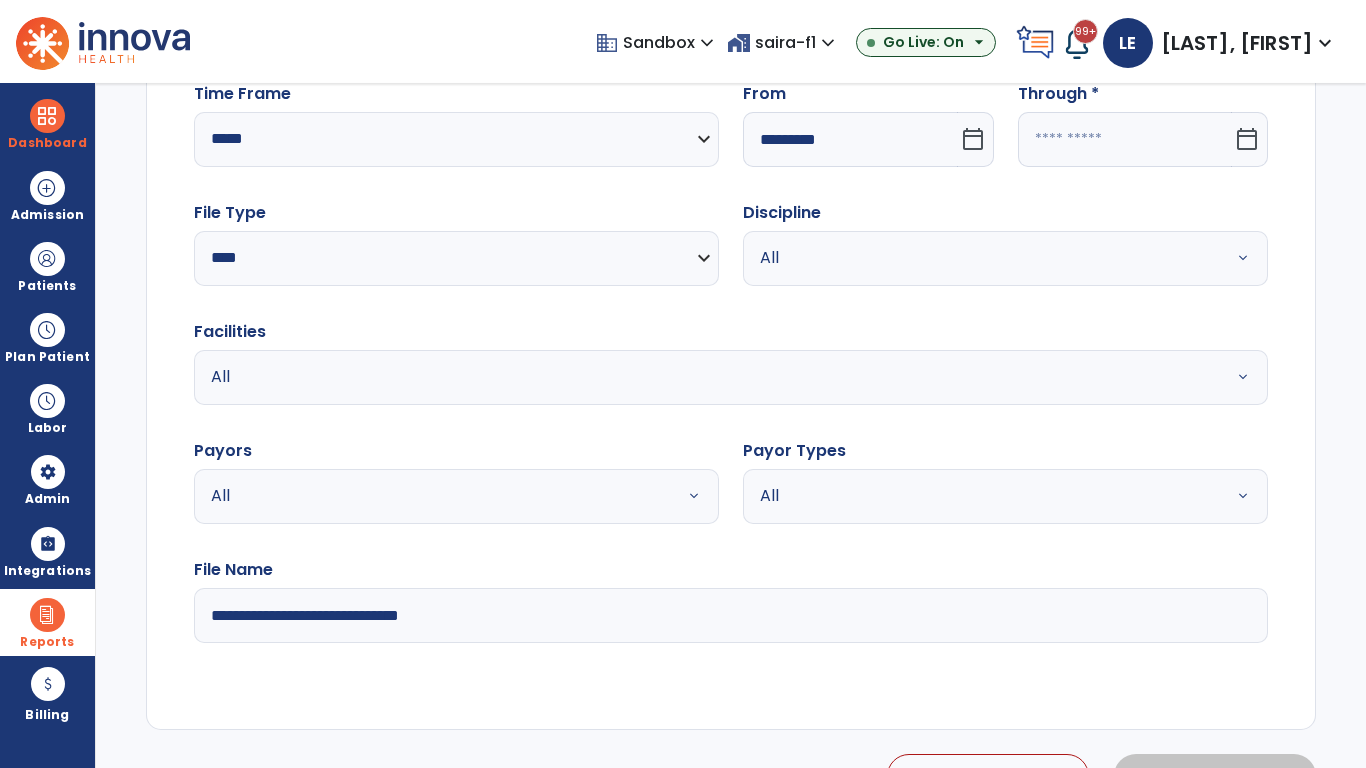 click 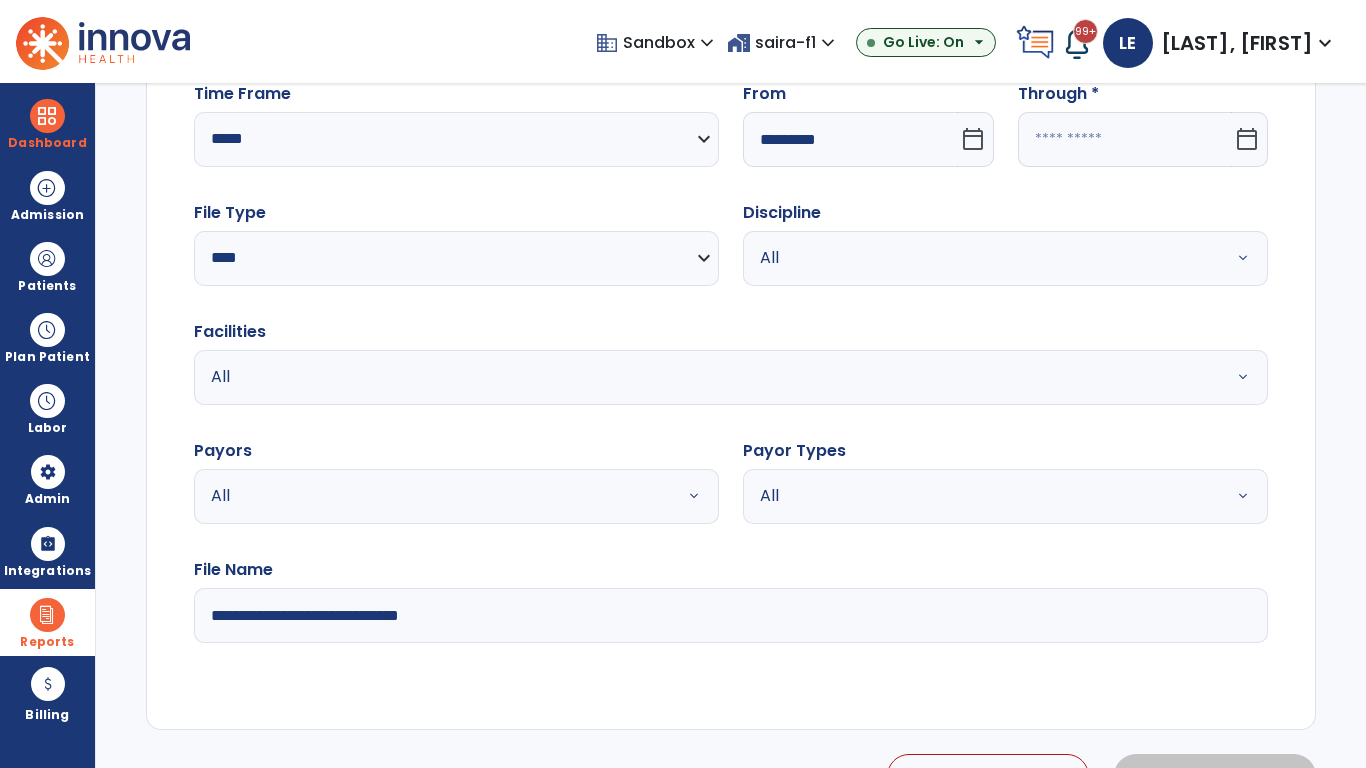 select on "*" 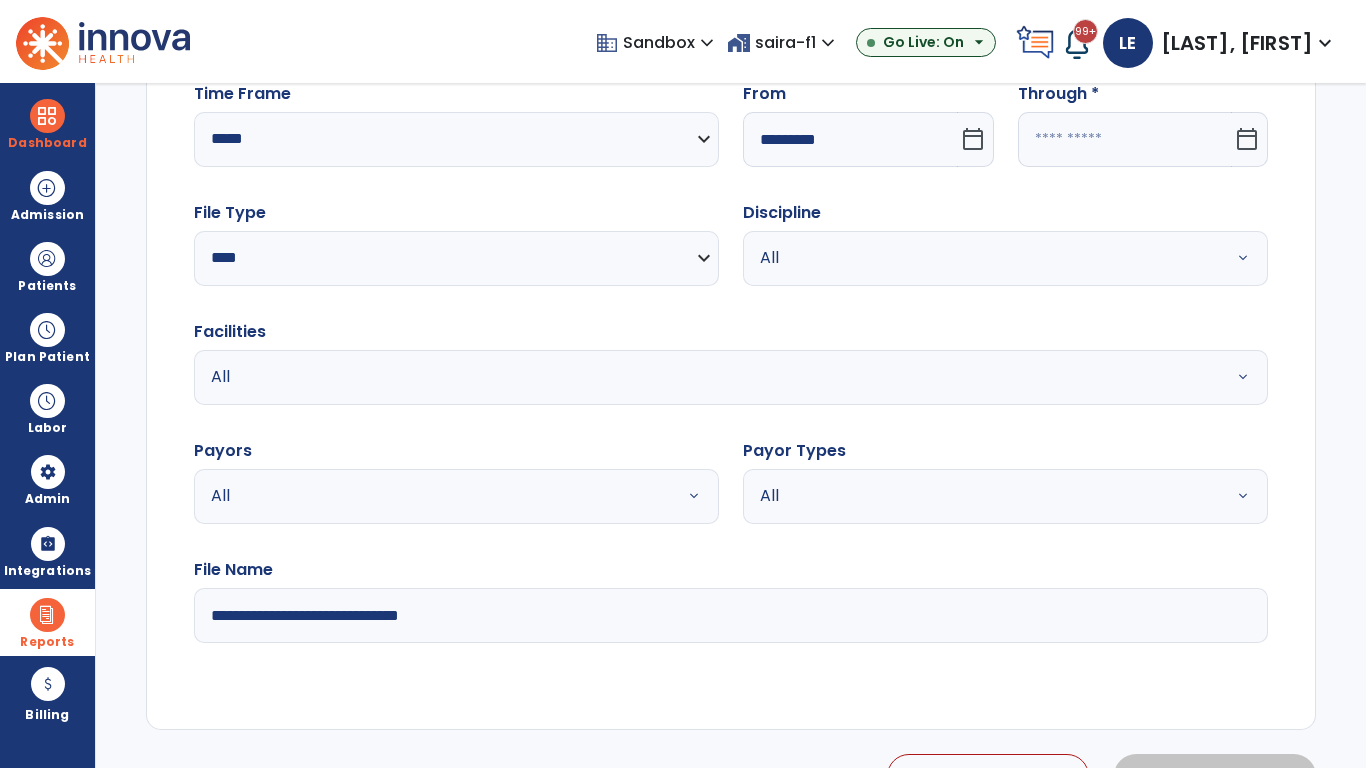 select on "****" 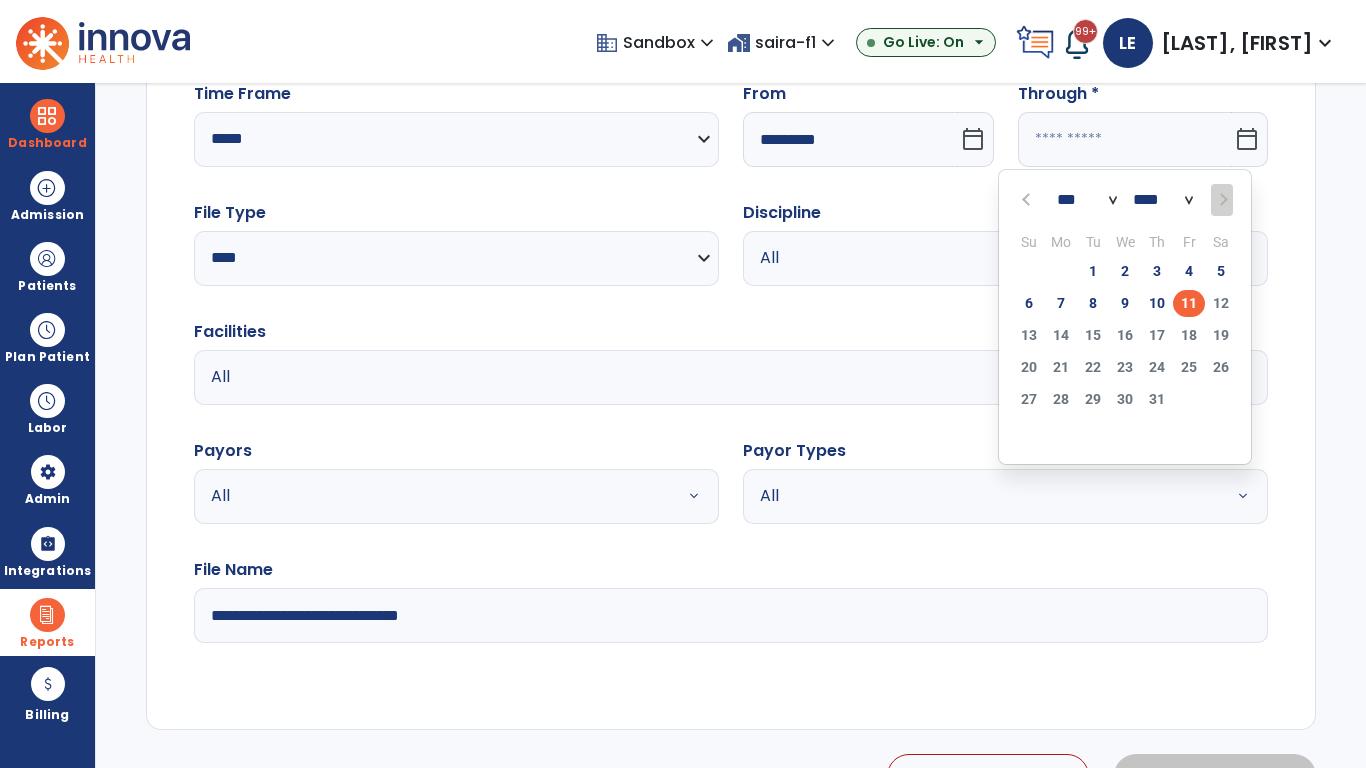 select on "*" 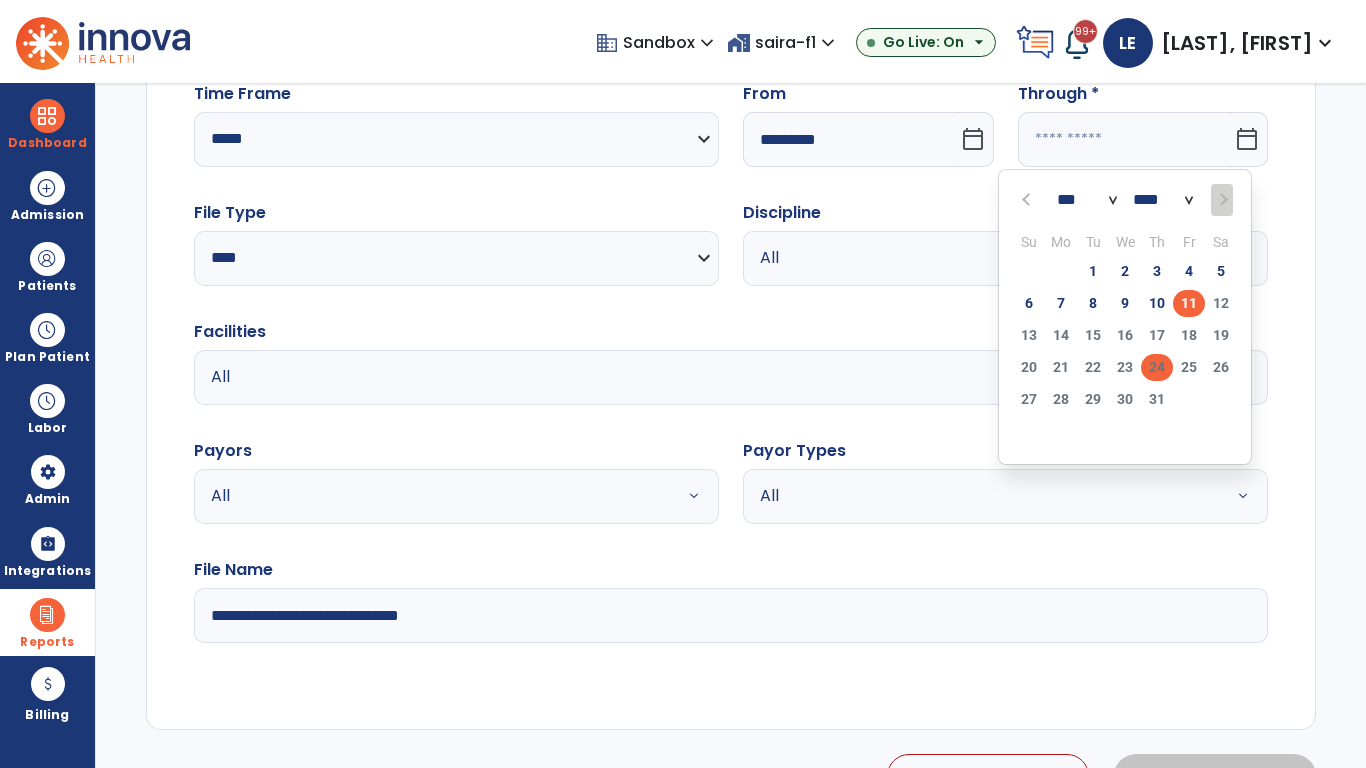 click on "24" 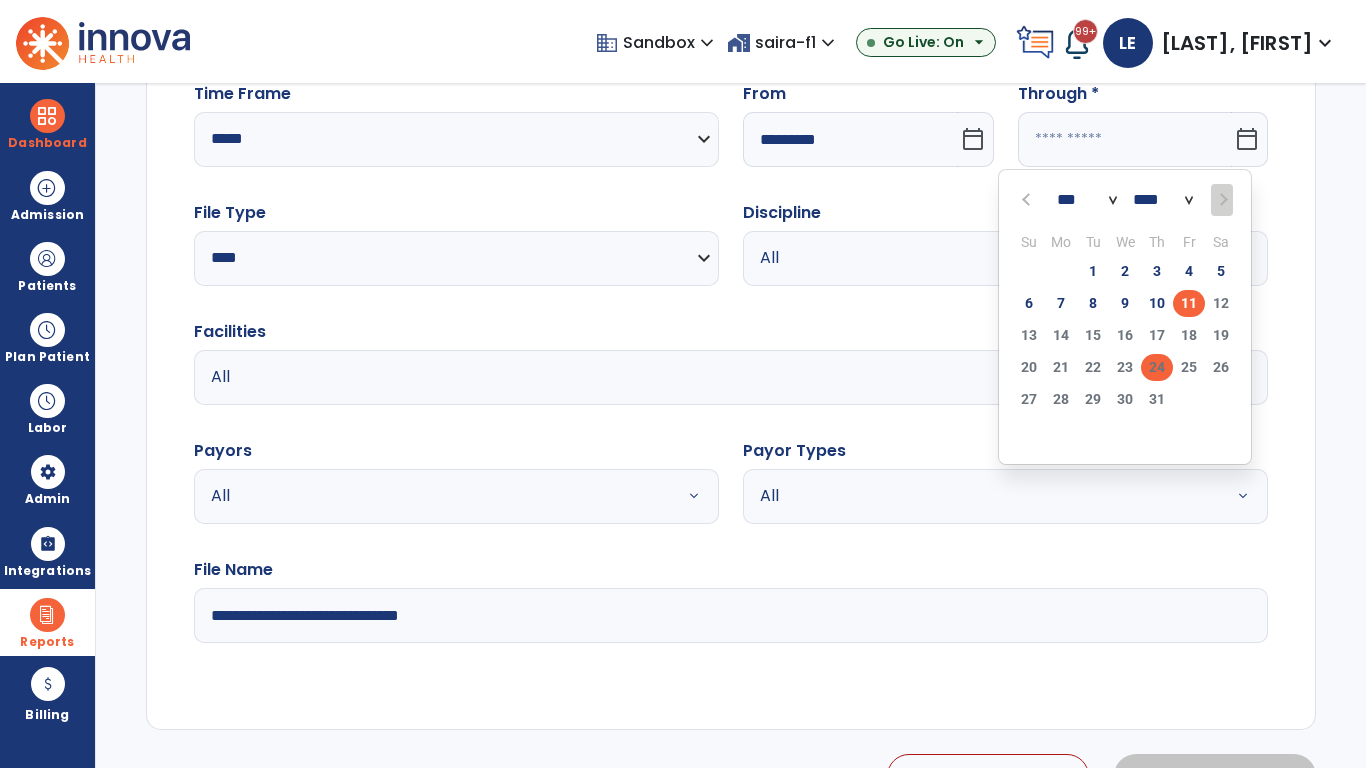 type on "**********" 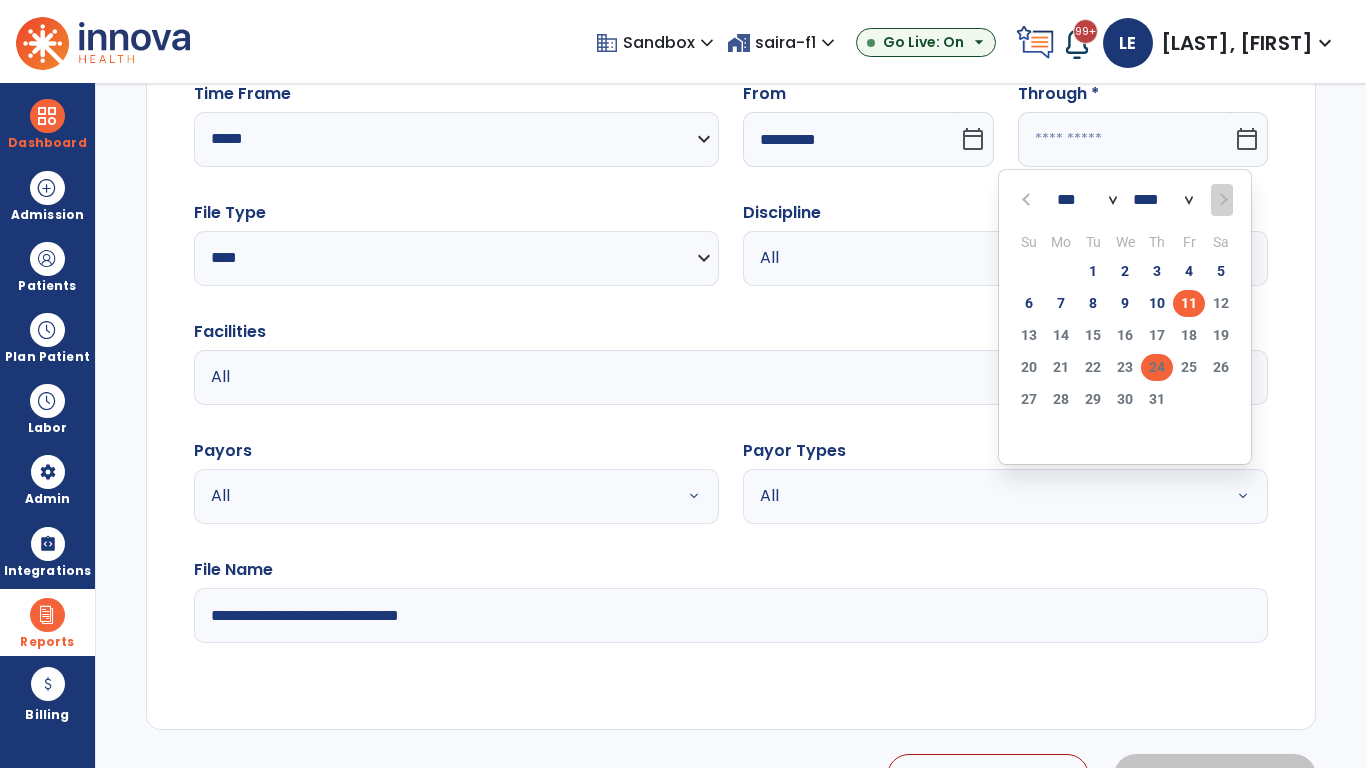 type on "*********" 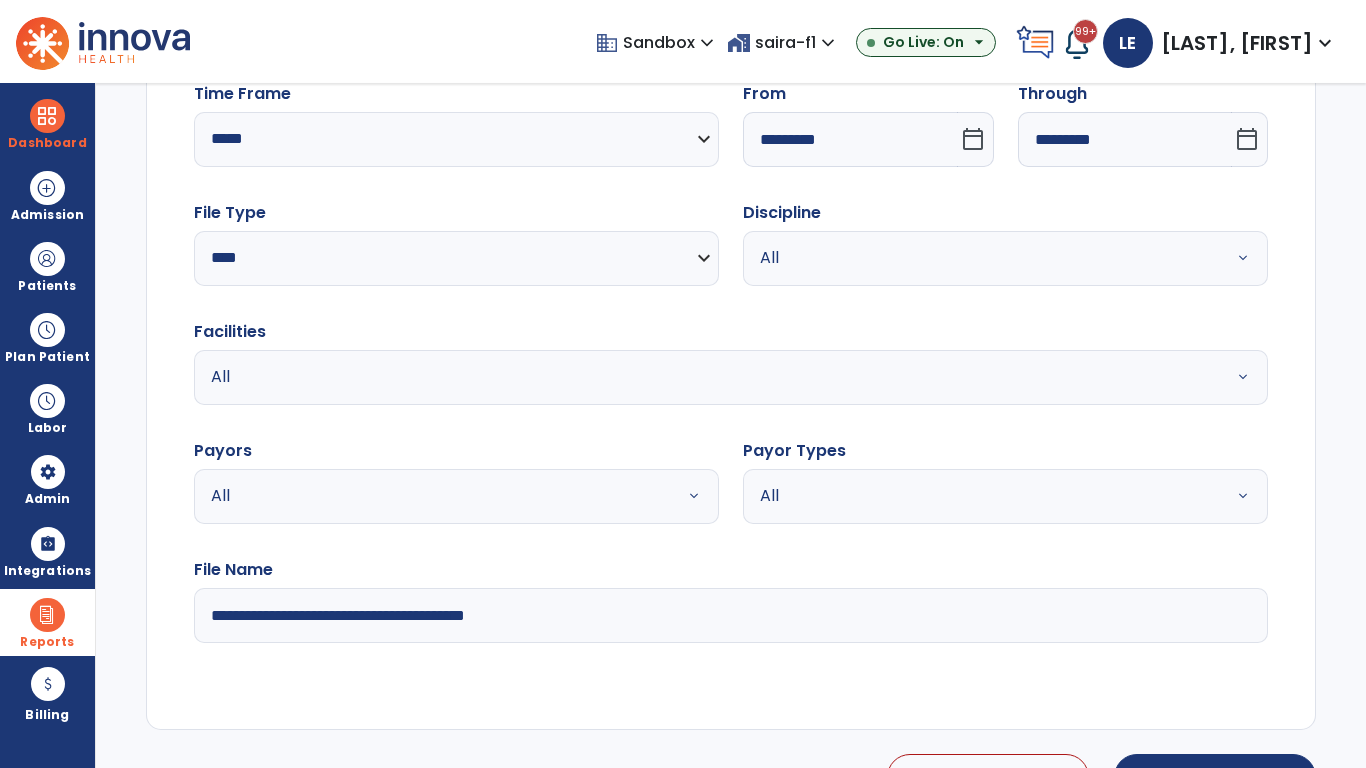 click on "All" at bounding box center (981, 258) 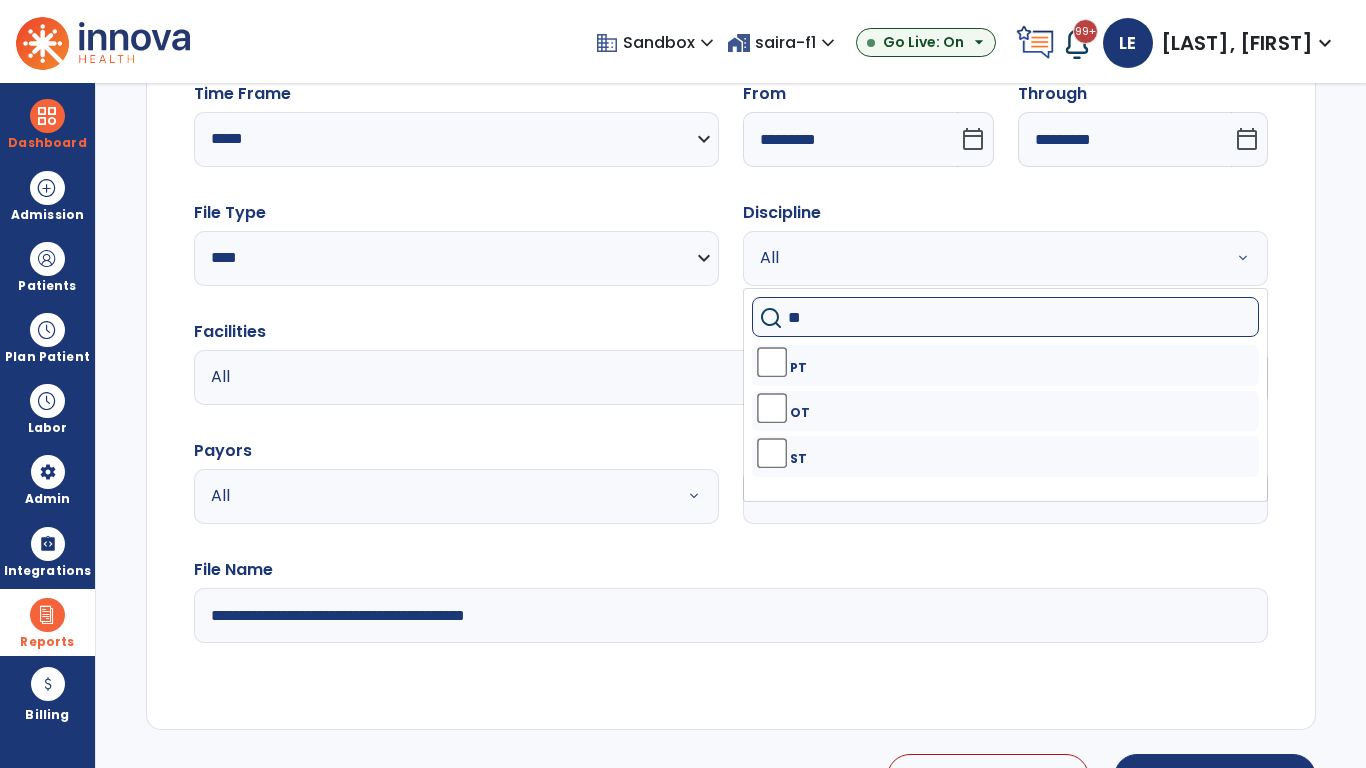 type on "**" 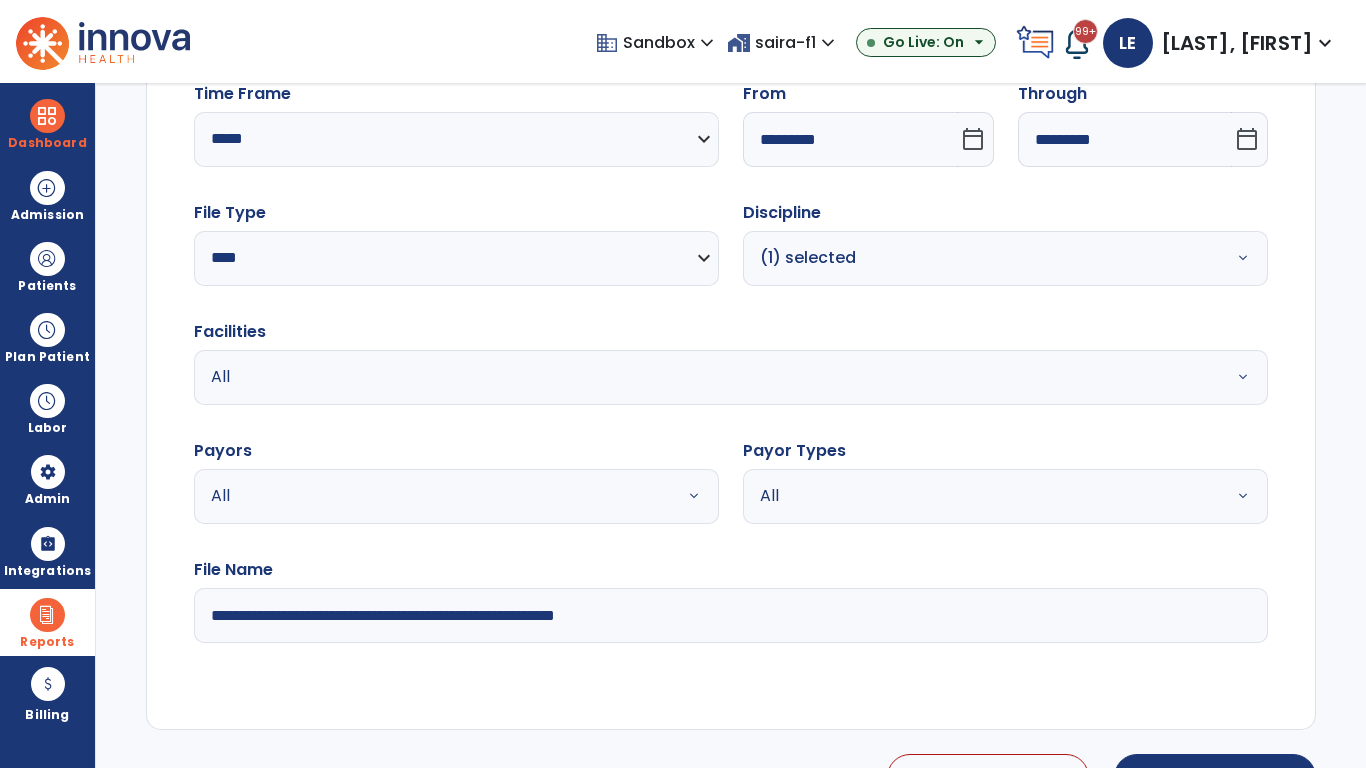 type on "**********" 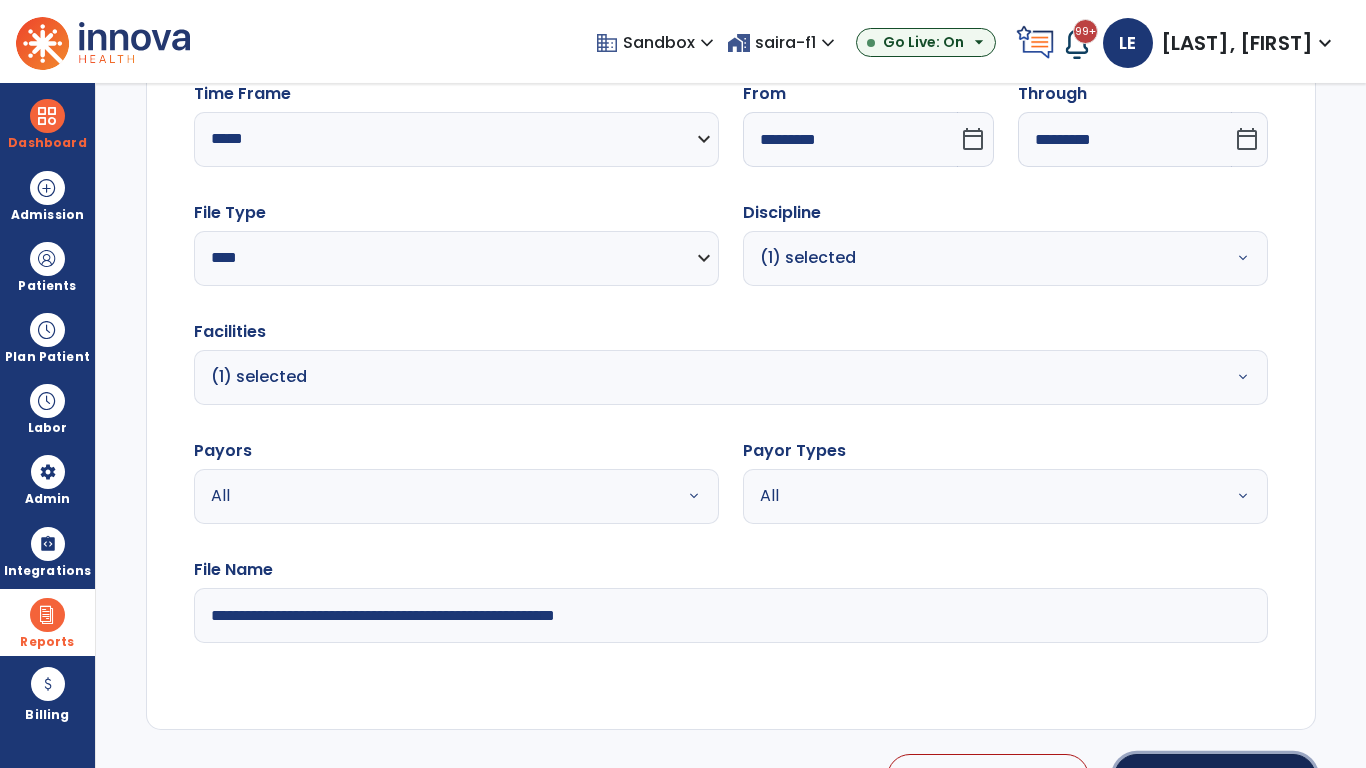 click on "Generate Report" 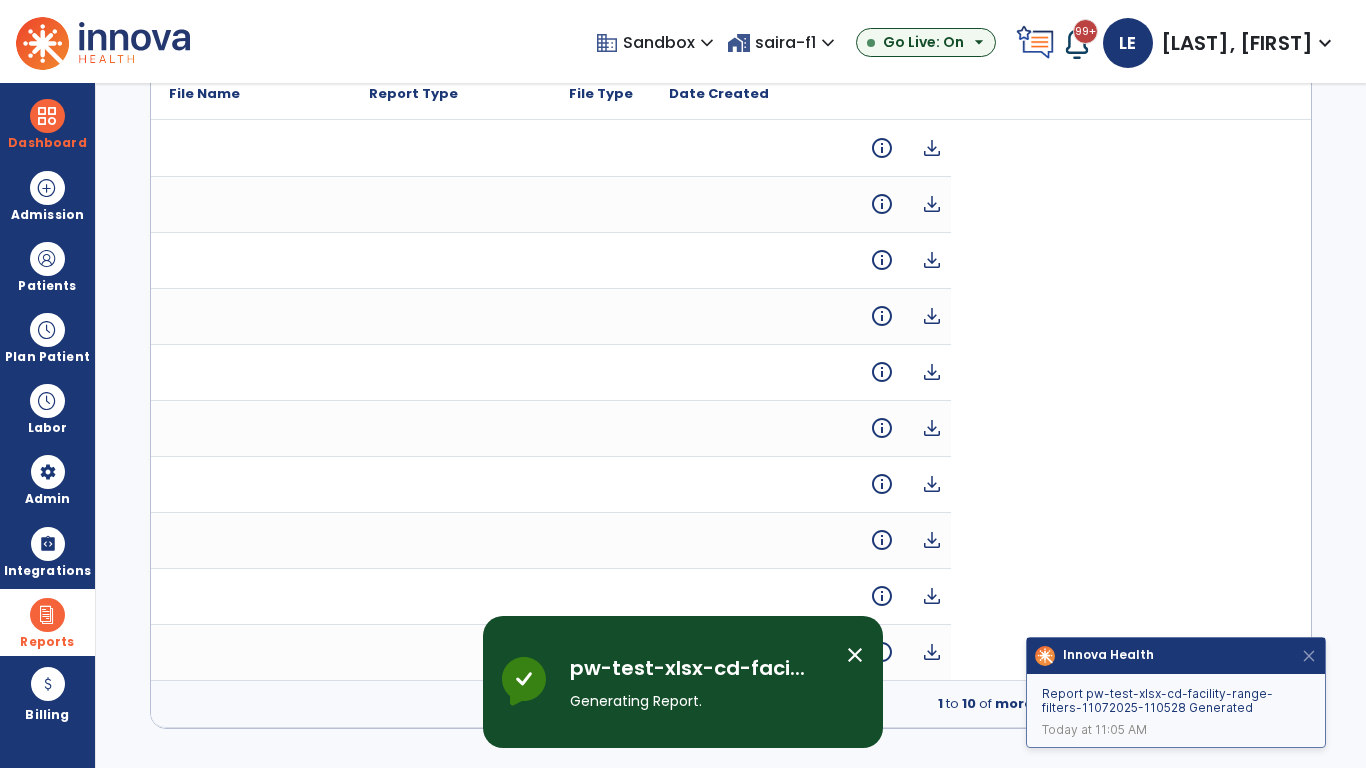 scroll, scrollTop: 0, scrollLeft: 0, axis: both 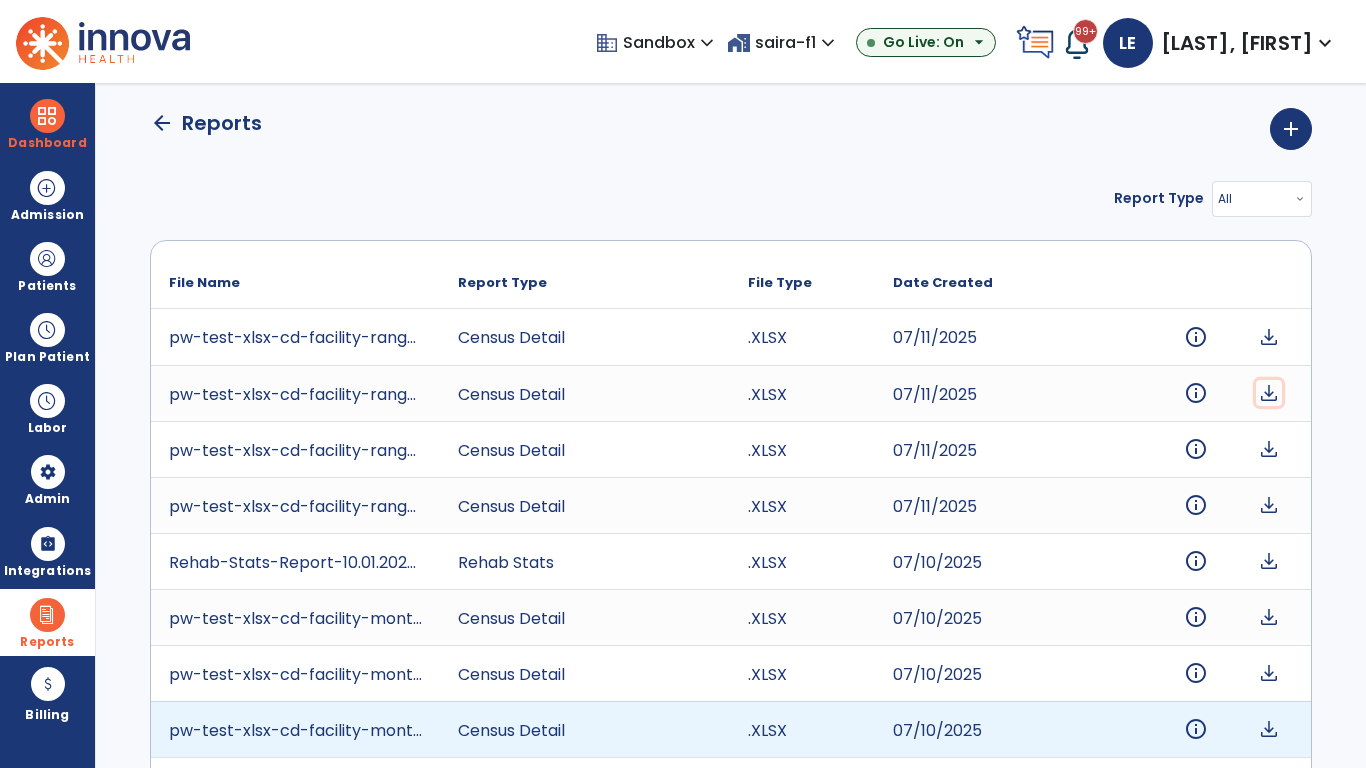 click on "download" 